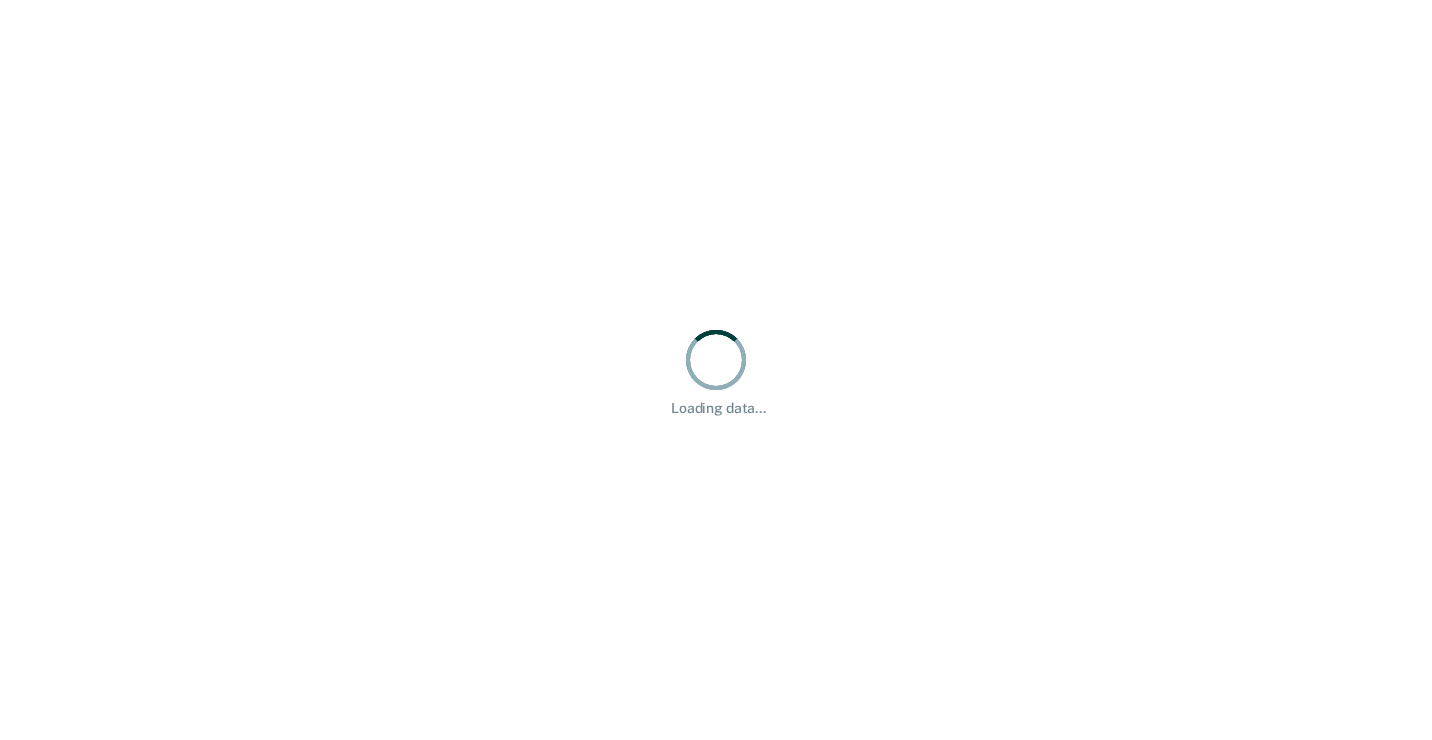 scroll, scrollTop: 0, scrollLeft: 0, axis: both 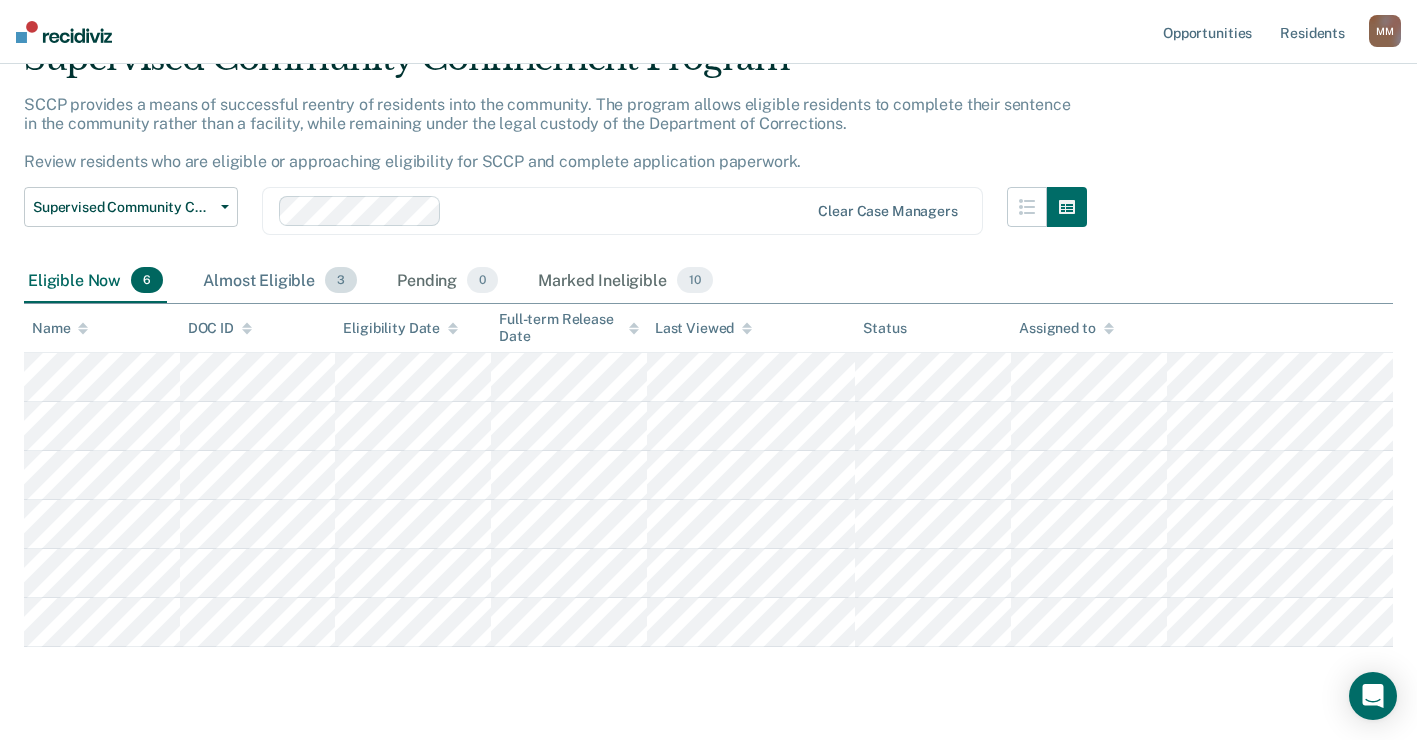 click on "Almost Eligible 3" at bounding box center [280, 281] 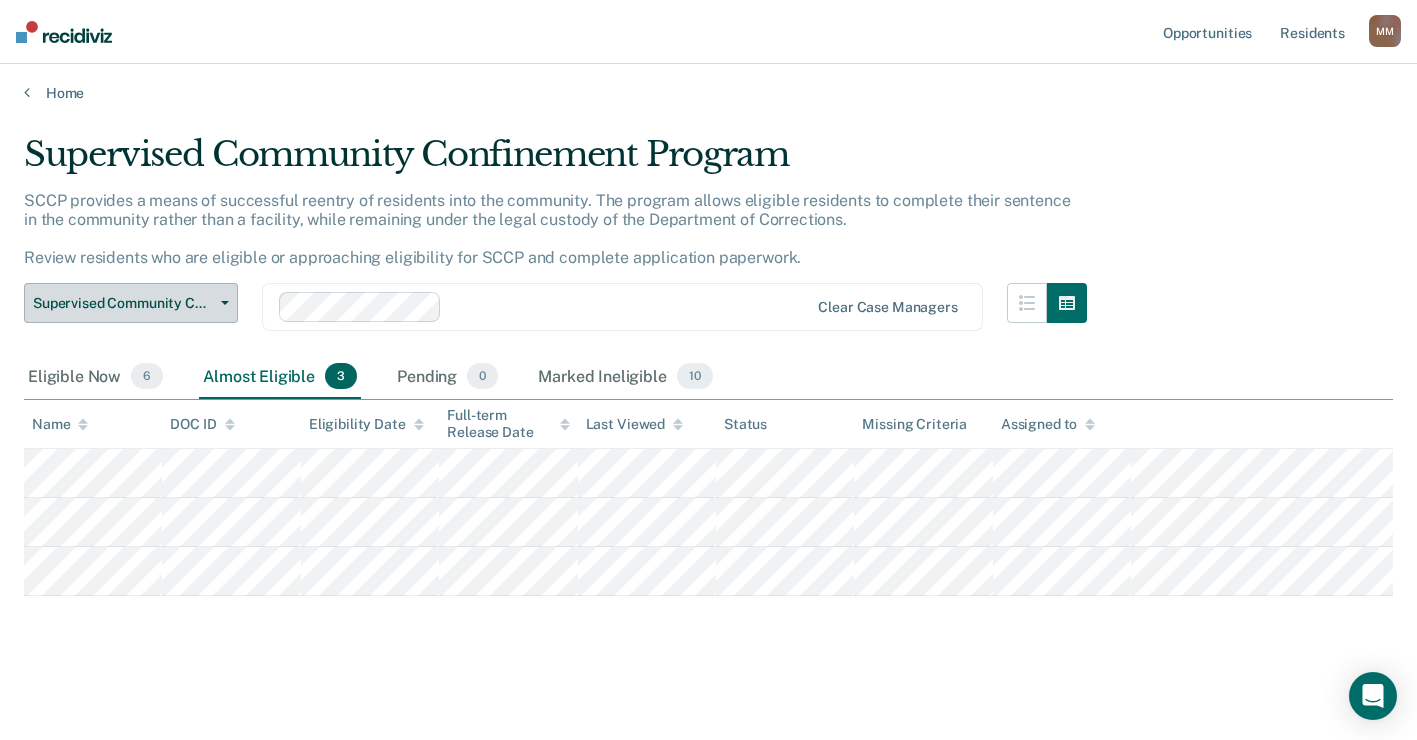 click on "Supervised Community Confinement Program" at bounding box center [131, 303] 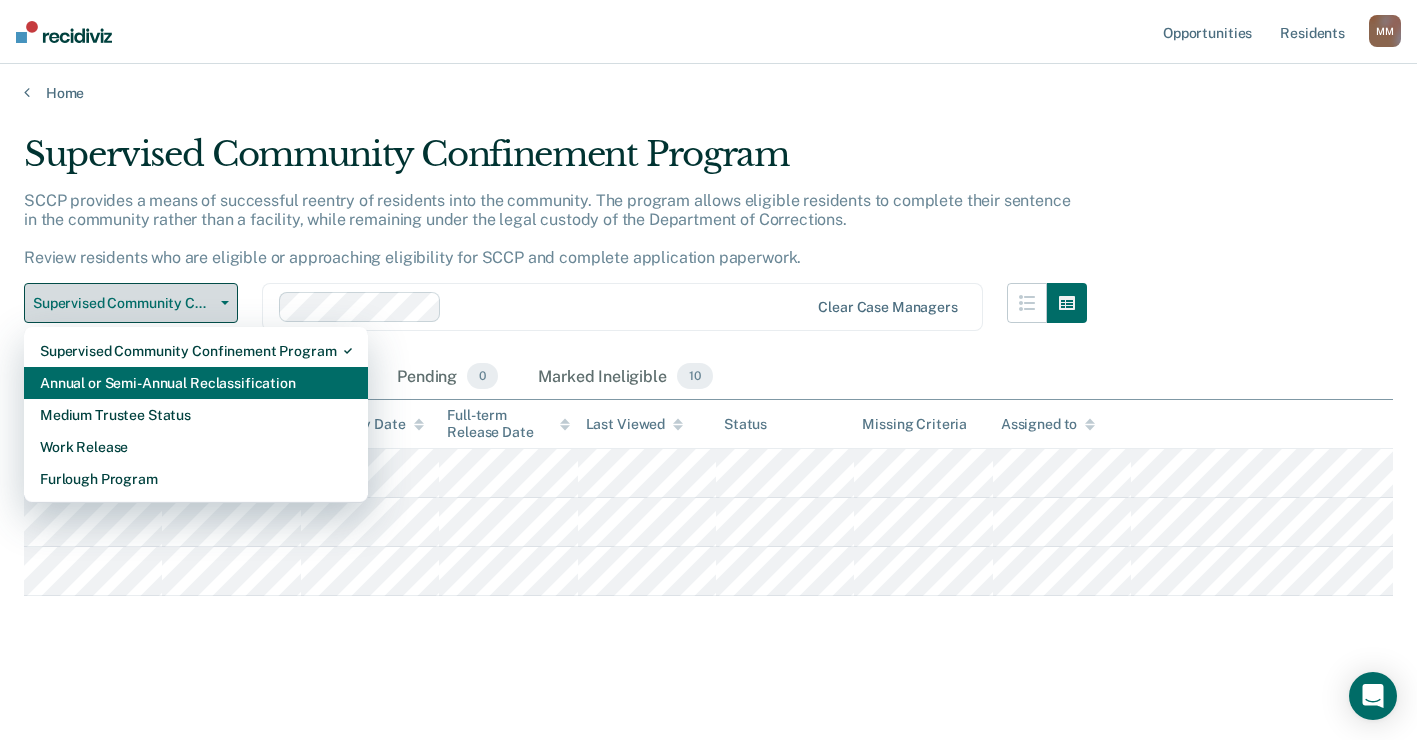 click on "Annual or Semi-Annual Reclassification" at bounding box center [196, 383] 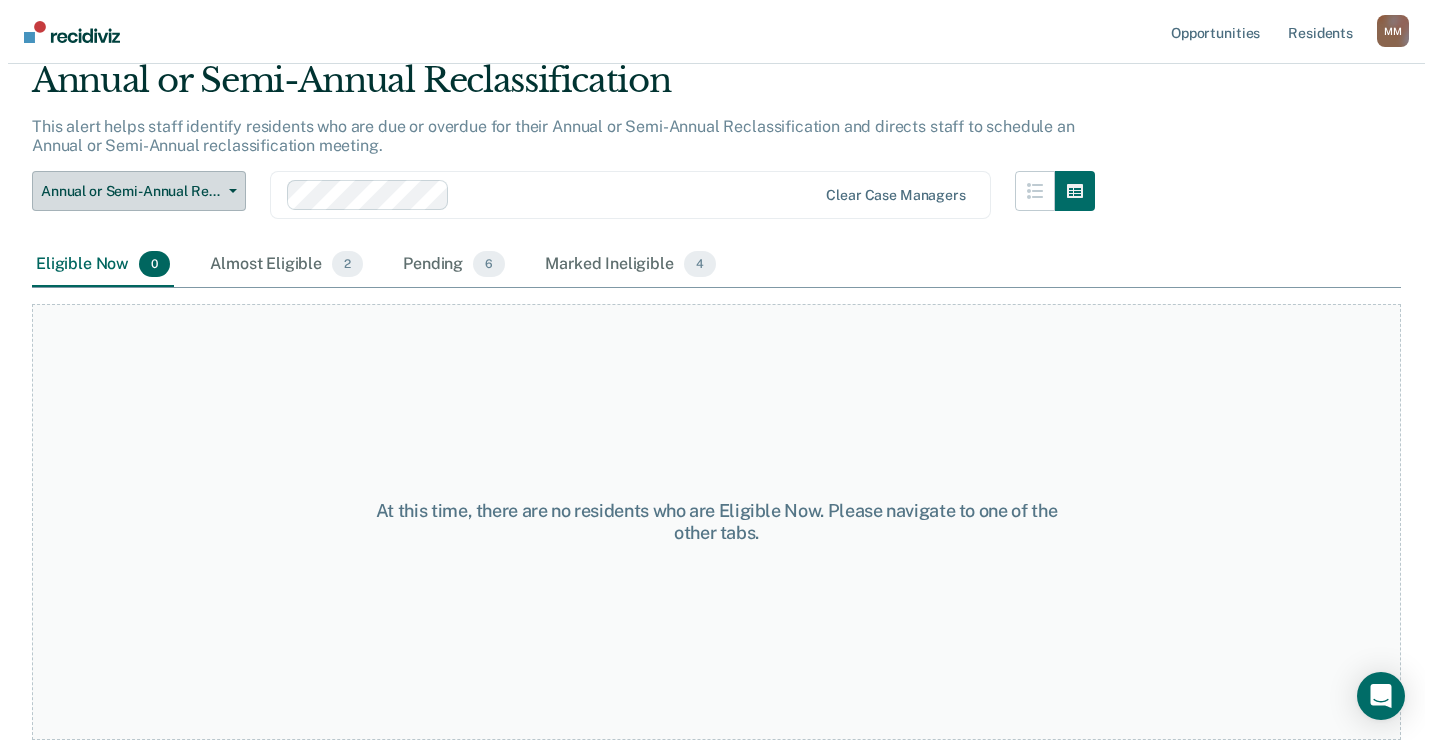 scroll, scrollTop: 0, scrollLeft: 0, axis: both 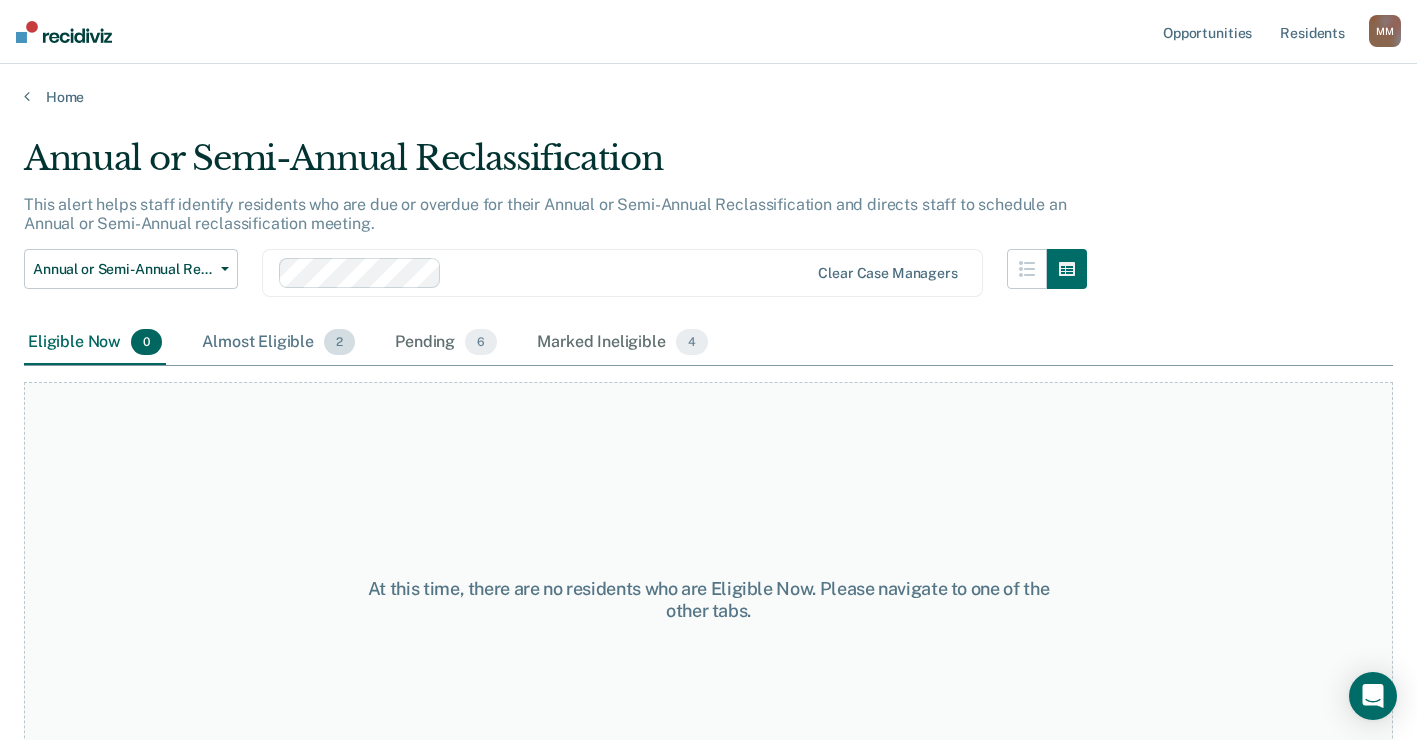 click on "Almost Eligible 2" at bounding box center [278, 343] 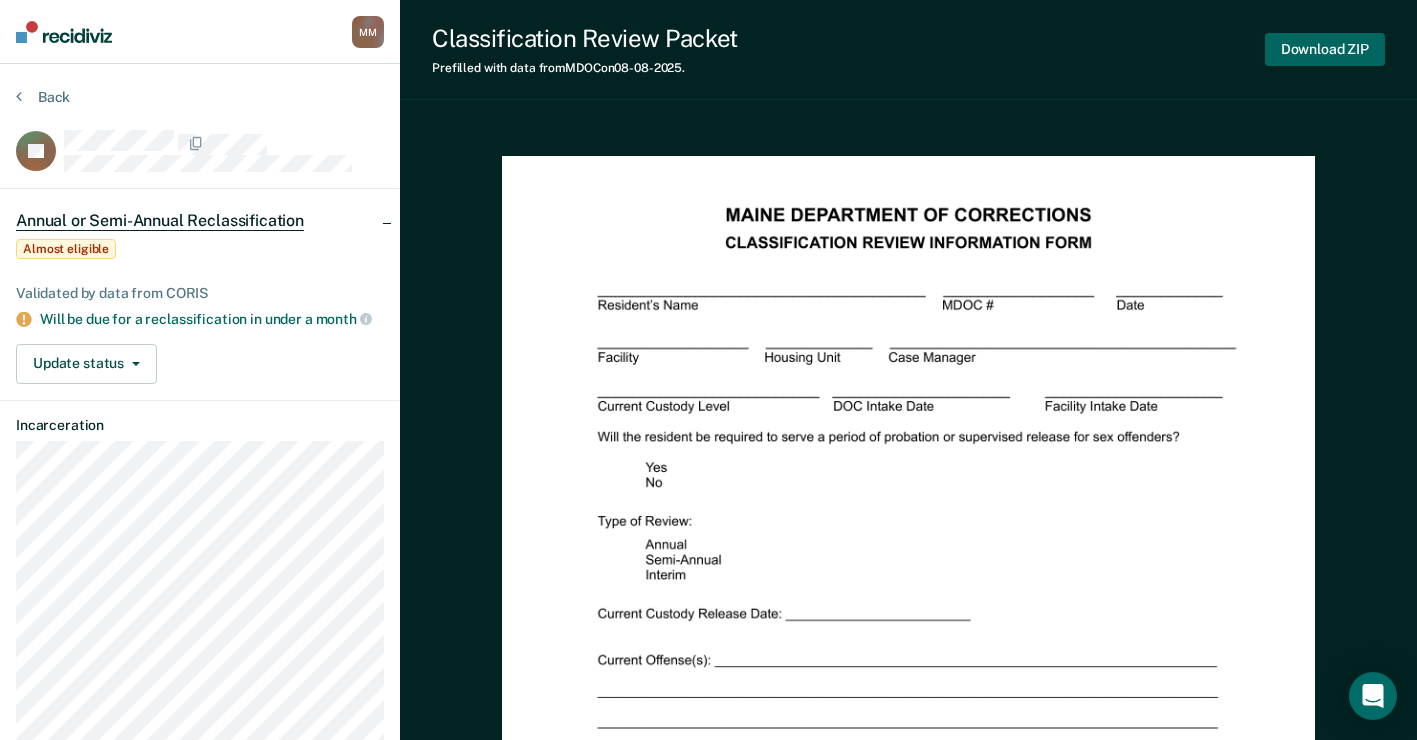 click on "Download ZIP" at bounding box center [1325, 49] 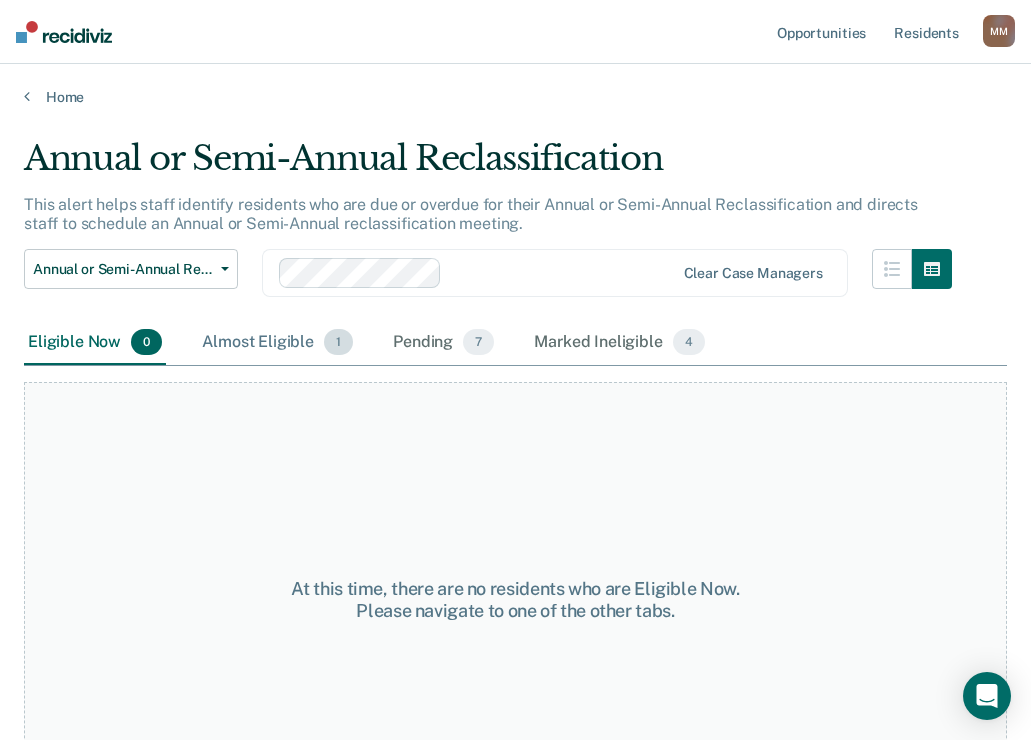 click on "Almost Eligible 1" at bounding box center [277, 343] 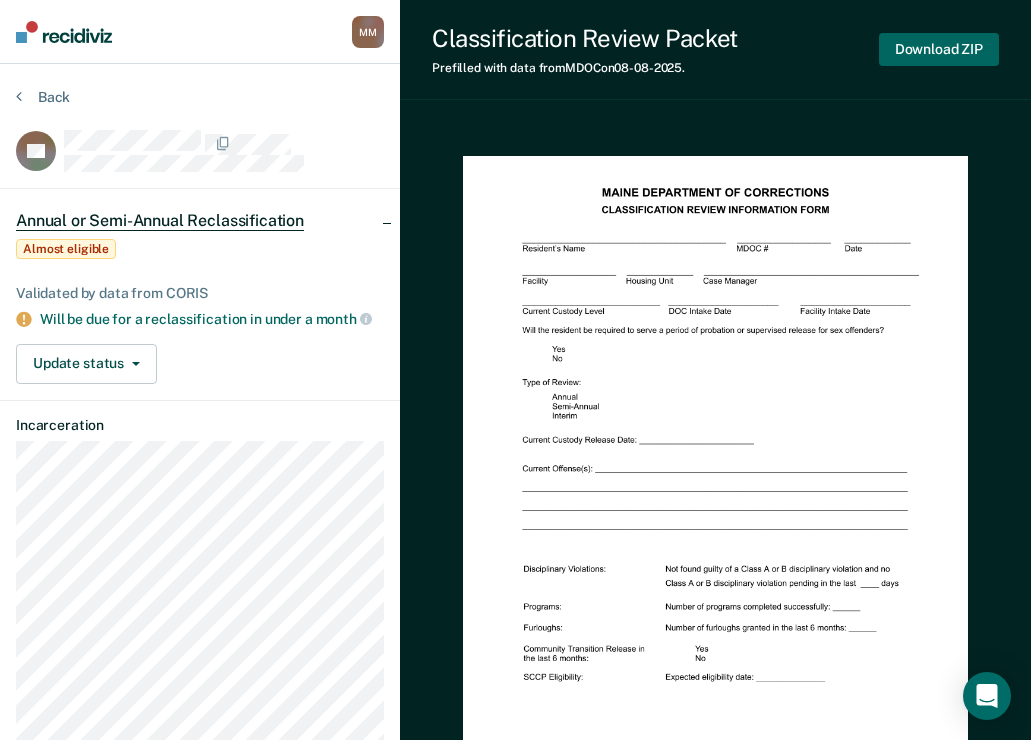 click on "Download ZIP" at bounding box center (939, 49) 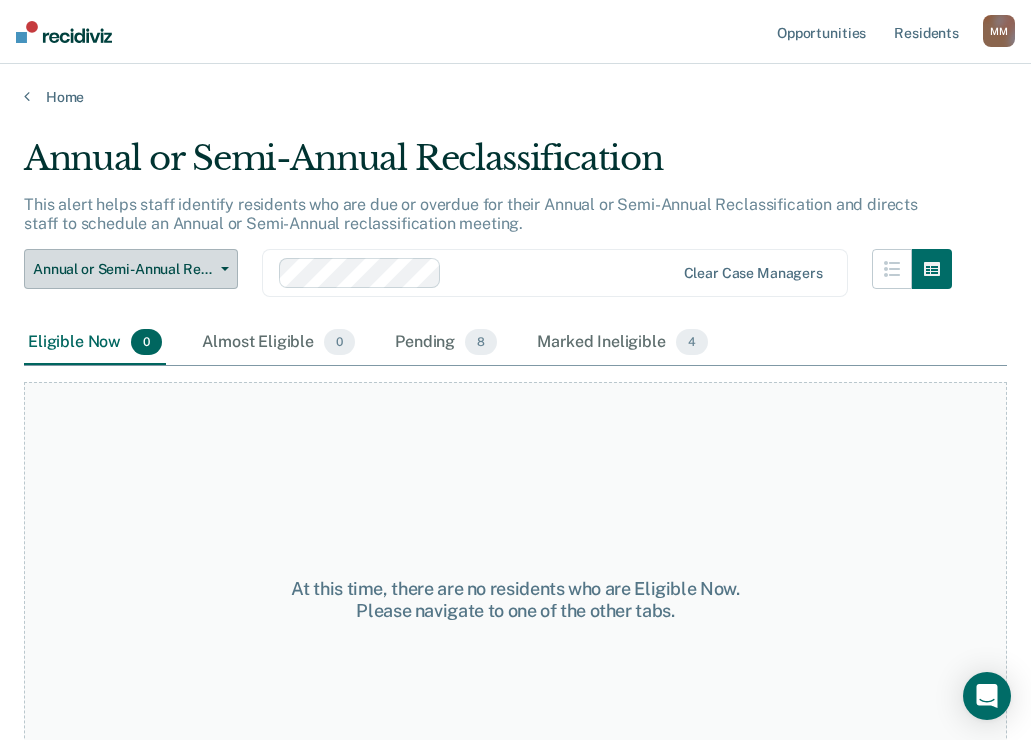 click on "Annual or Semi-Annual Reclassification" at bounding box center [131, 269] 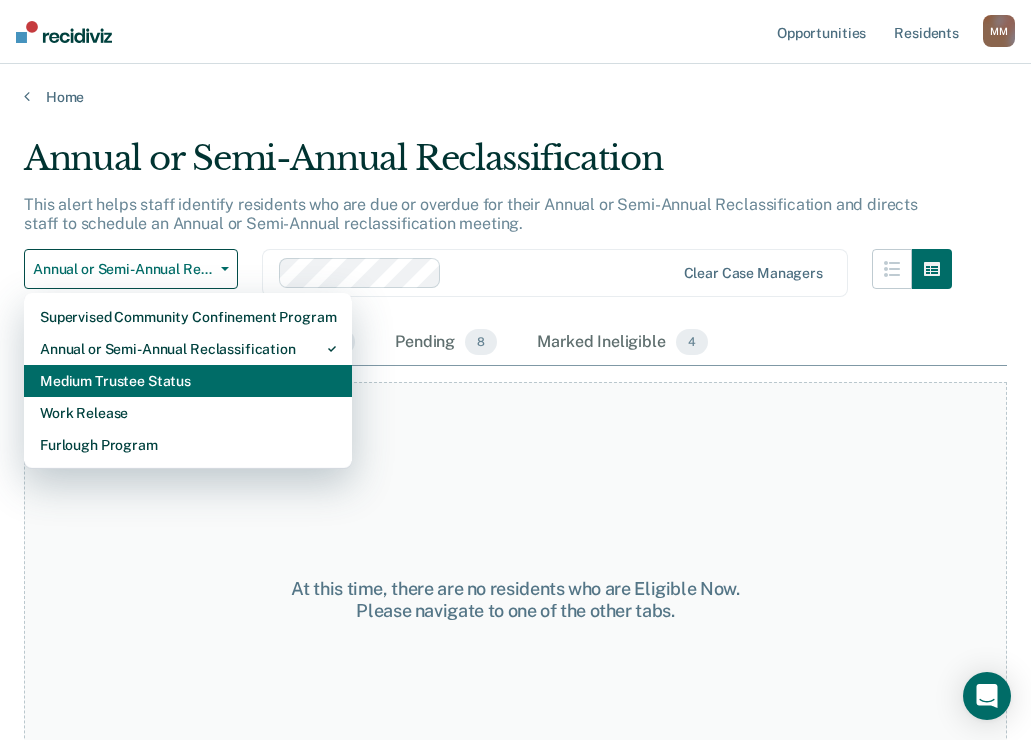click on "Medium Trustee Status" at bounding box center (188, 381) 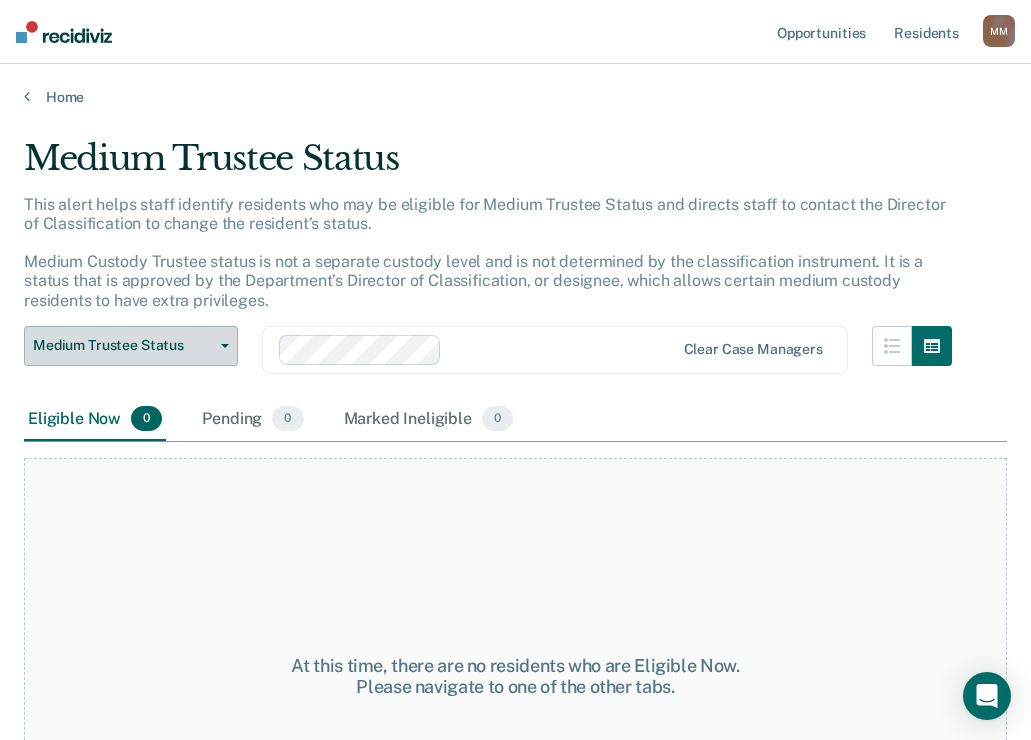 click on "Medium Trustee Status" at bounding box center (131, 346) 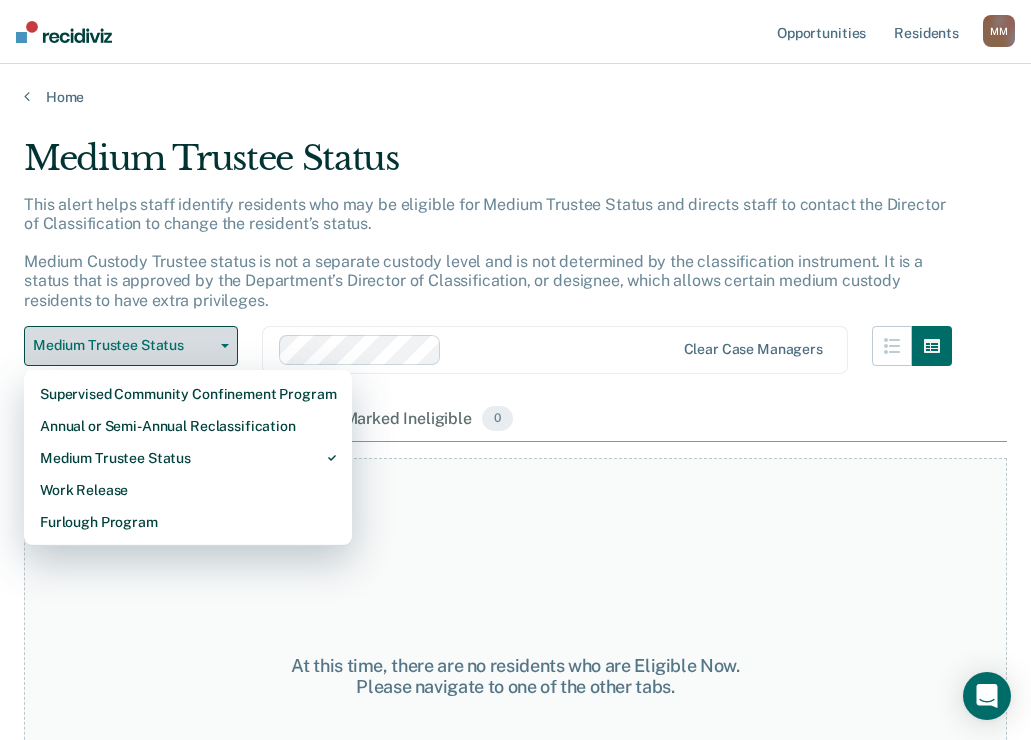 click on "Medium Trustee Status" at bounding box center (131, 346) 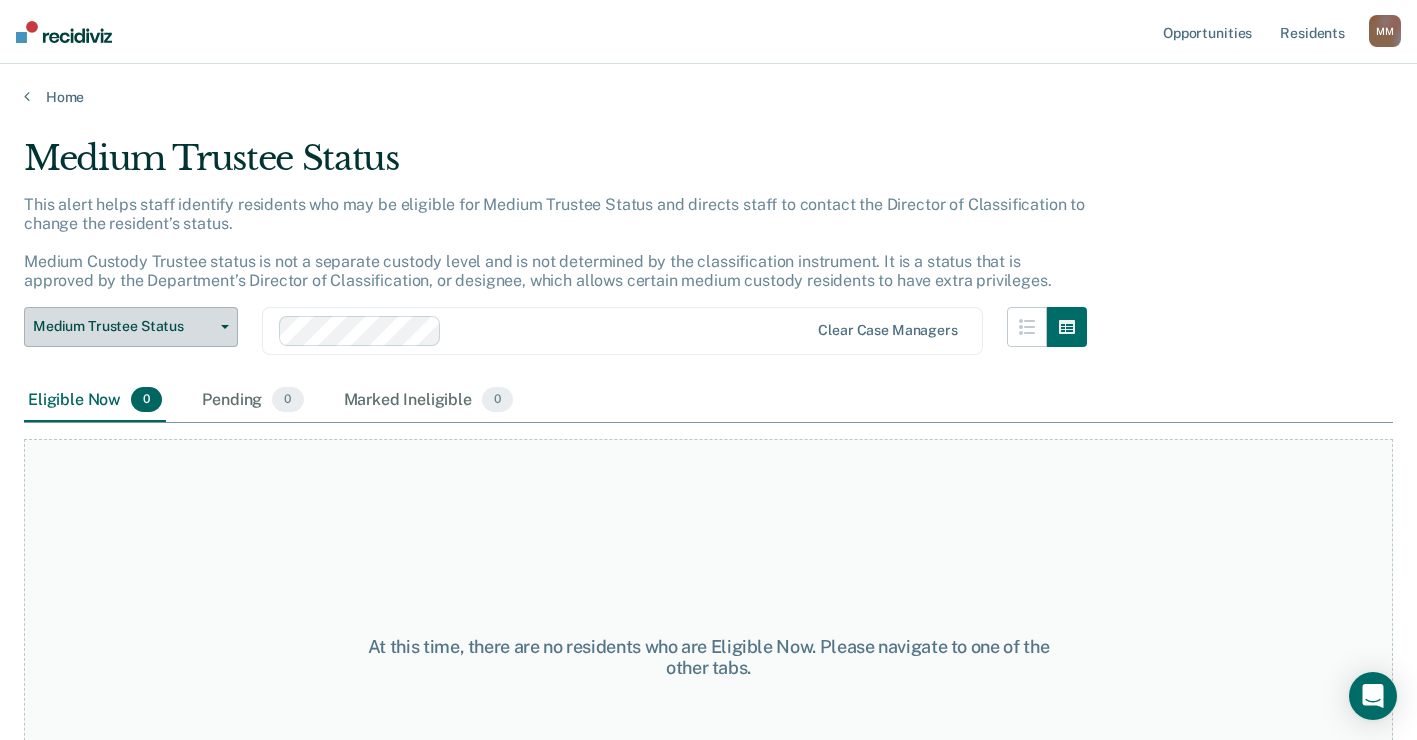 click on "Medium Trustee Status" at bounding box center [131, 327] 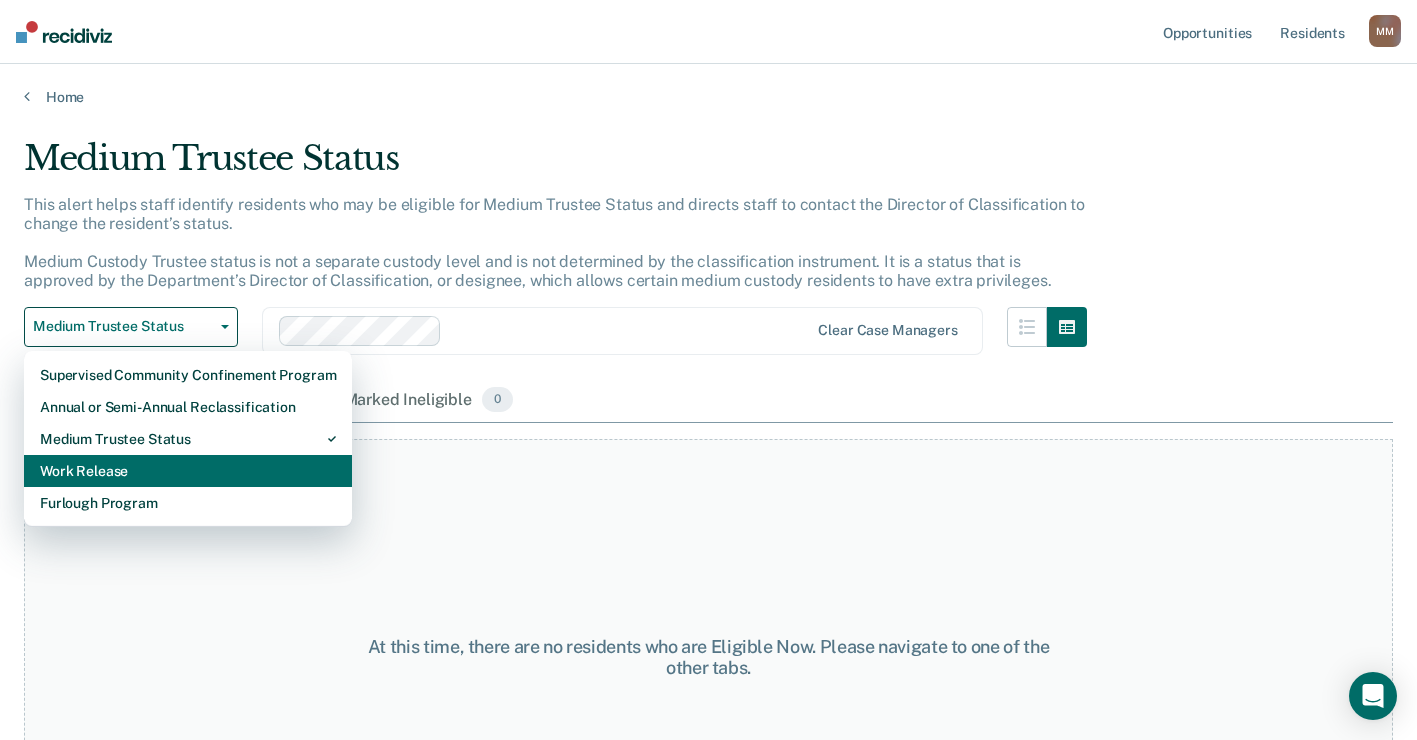 click on "Work Release" at bounding box center (188, 471) 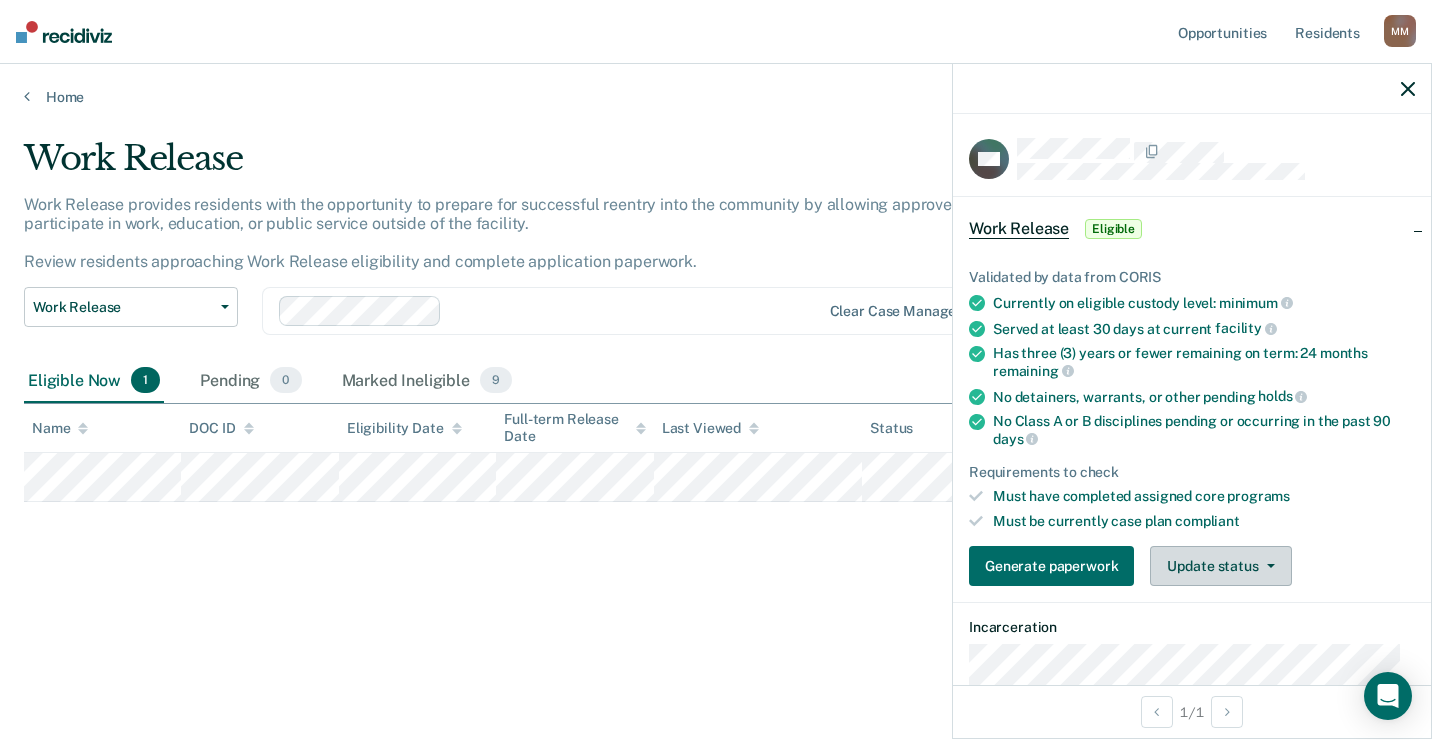 click on "Update status" at bounding box center (1220, 566) 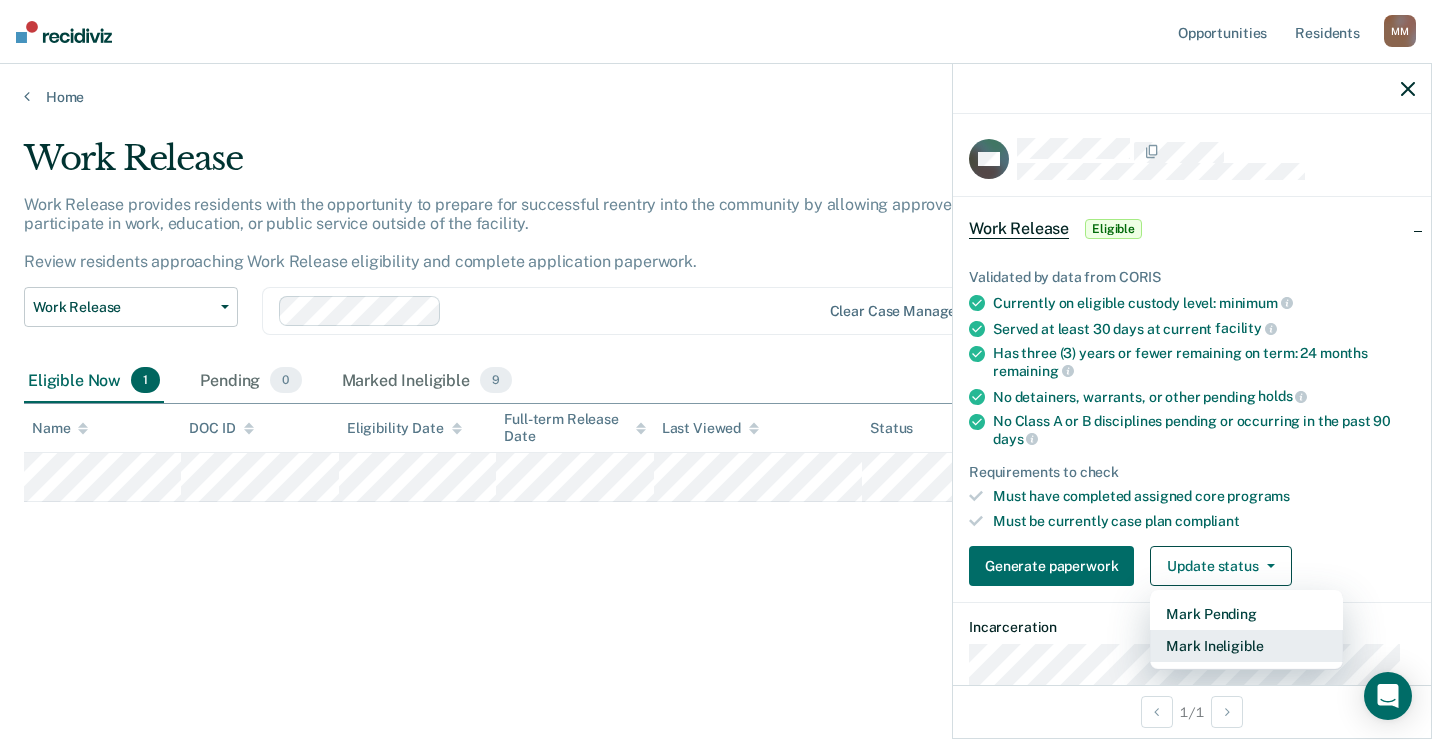 click on "Mark Ineligible" at bounding box center (1246, 646) 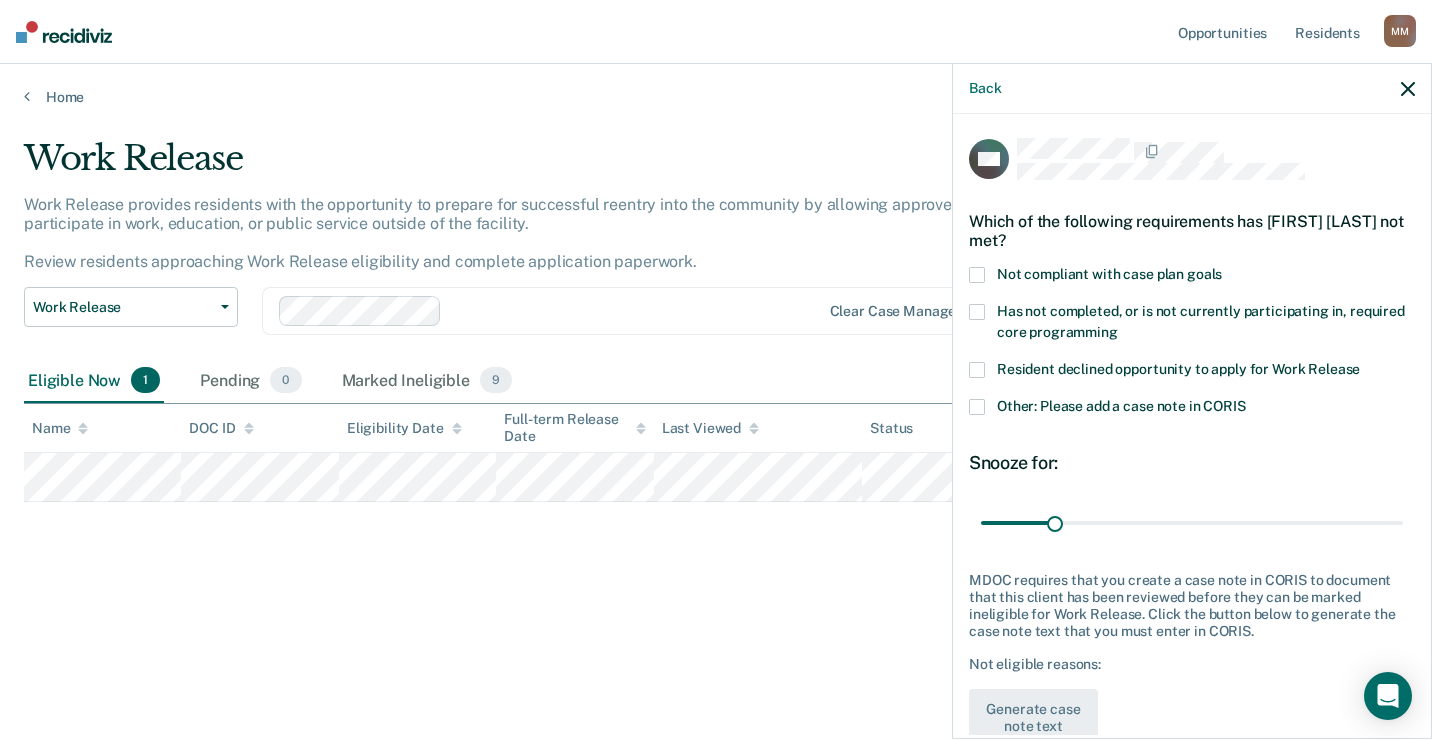click on "Resident declined opportunity to apply for Work Release" at bounding box center (1192, 380) 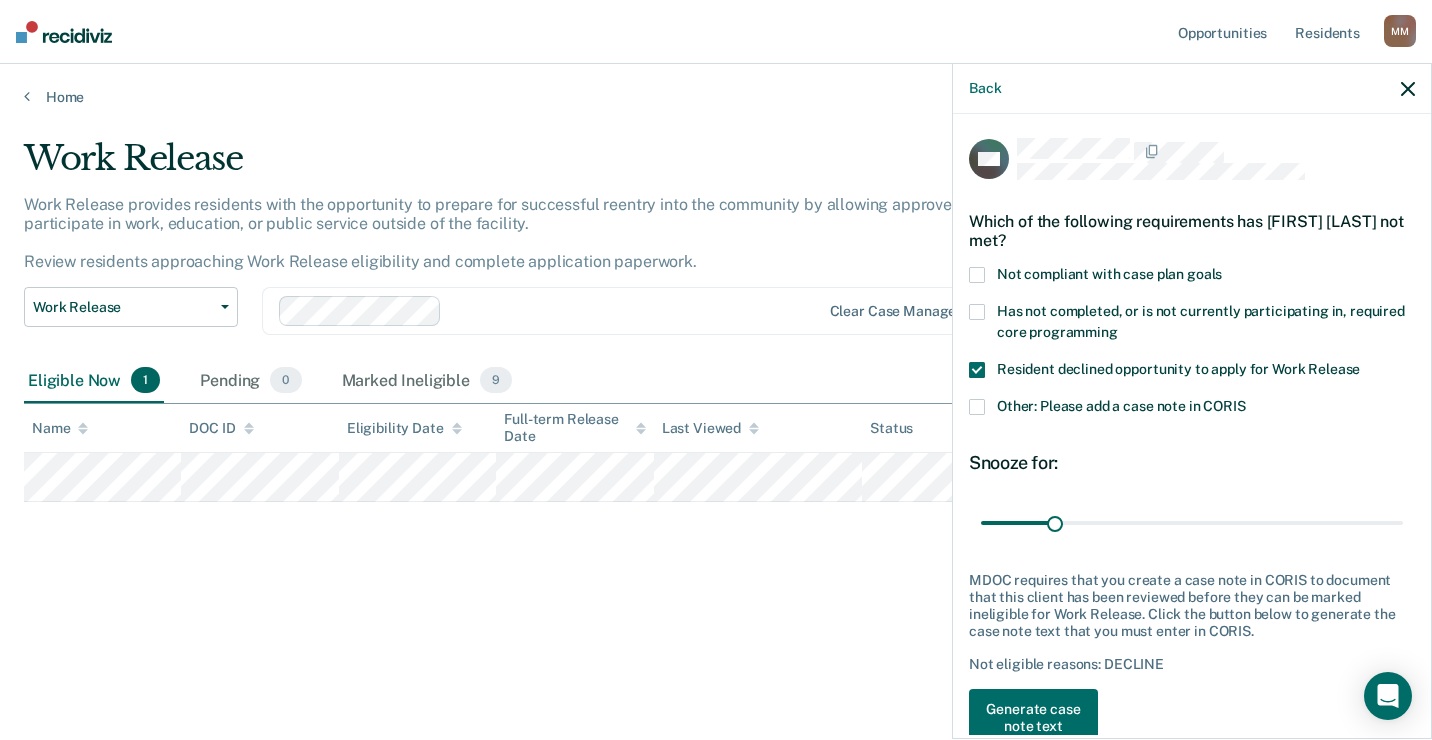click at bounding box center (977, 407) 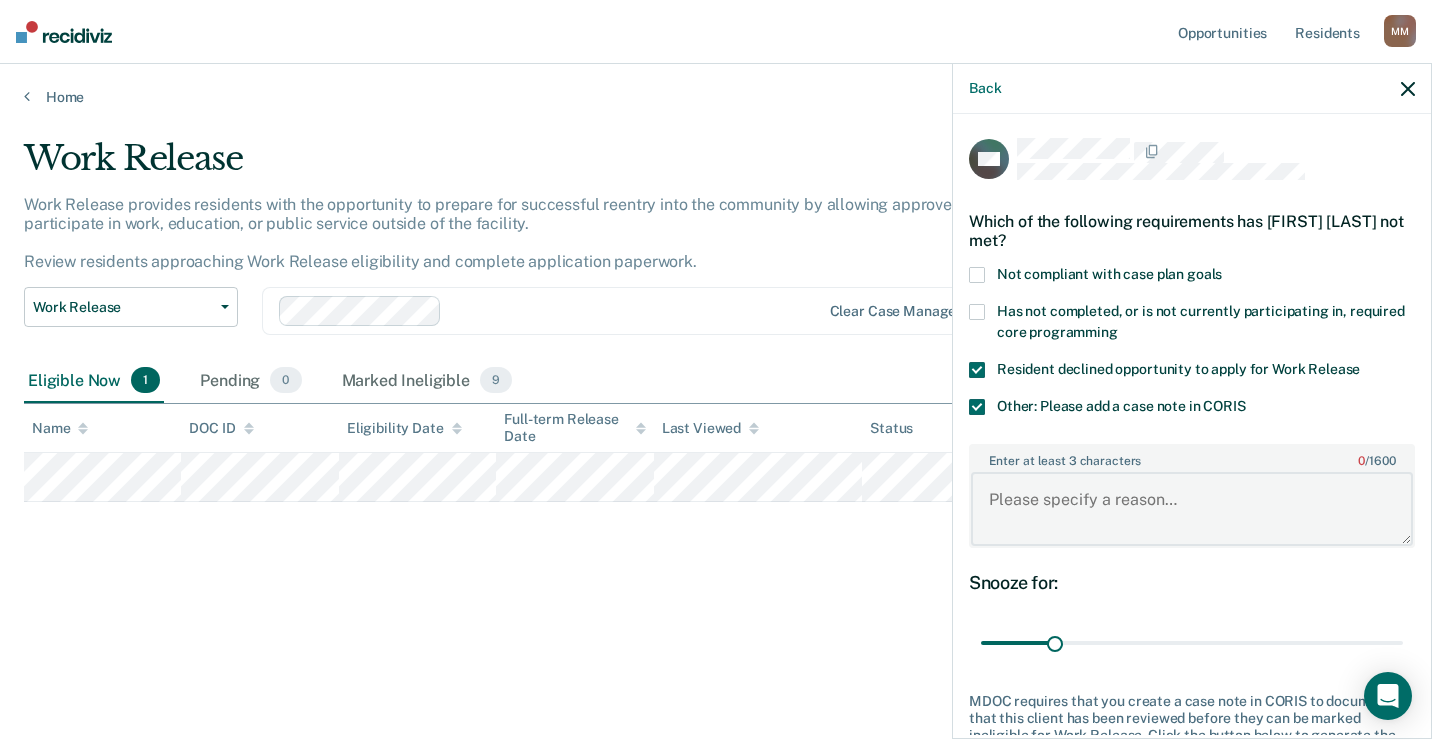 click on "Enter at least 3 characters 0  /  1600" at bounding box center [1192, 509] 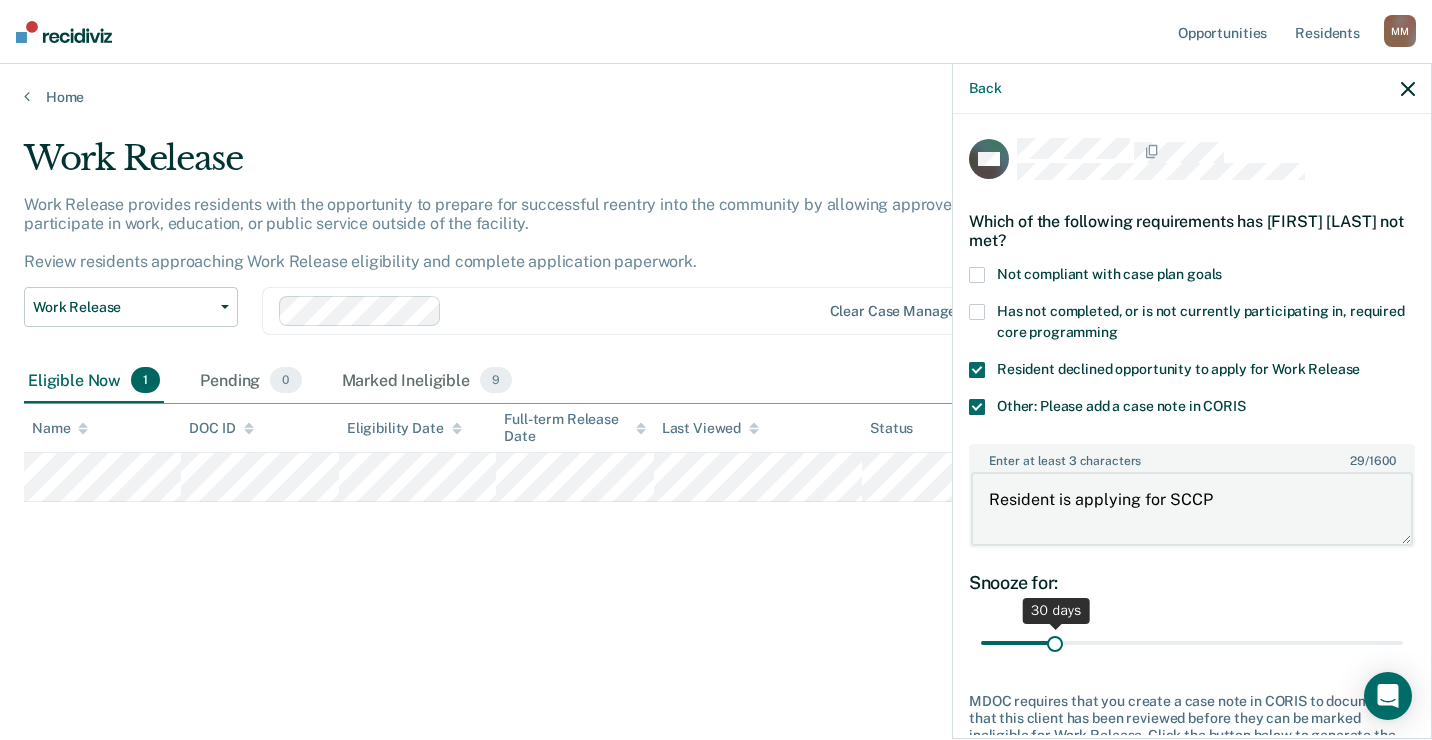 type on "Resident is applying for SCCP" 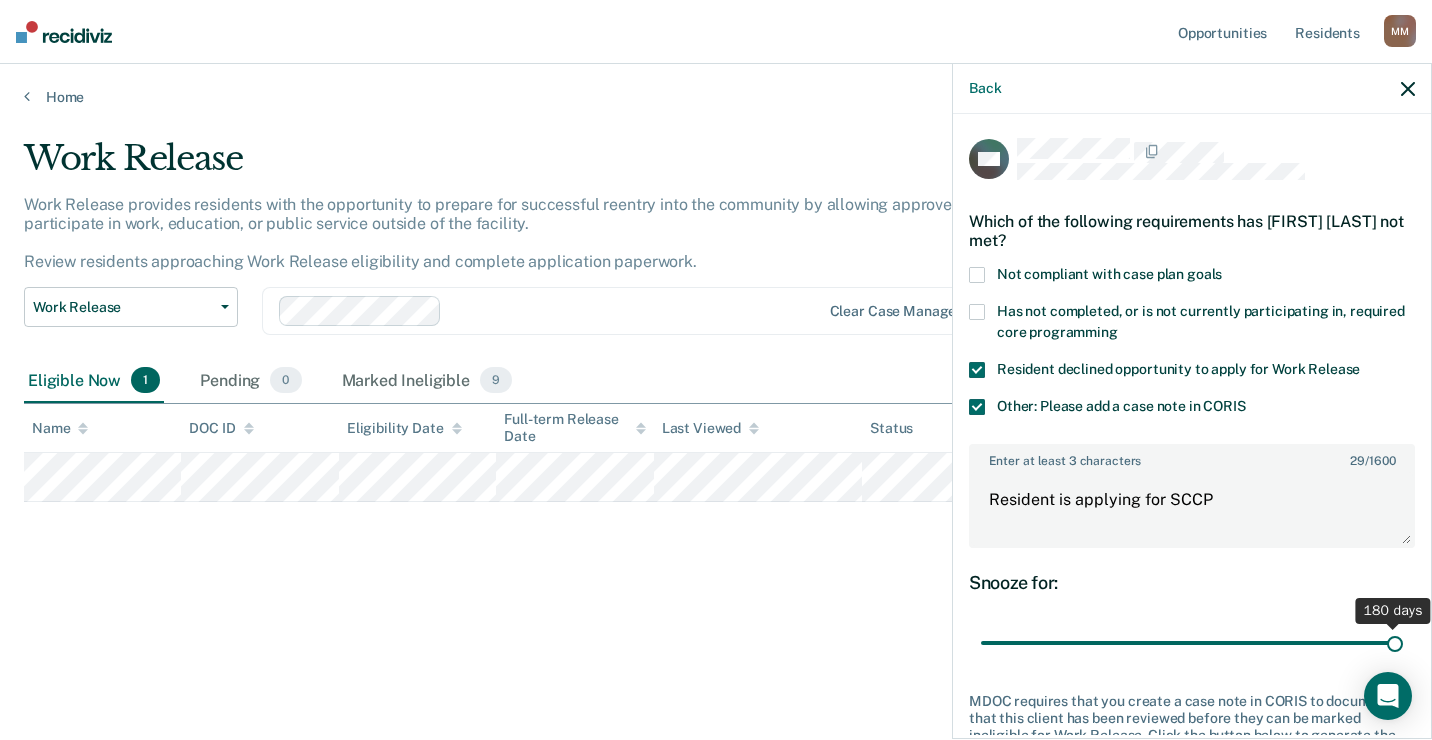 drag, startPoint x: 1050, startPoint y: 640, endPoint x: 1435, endPoint y: 624, distance: 385.33234 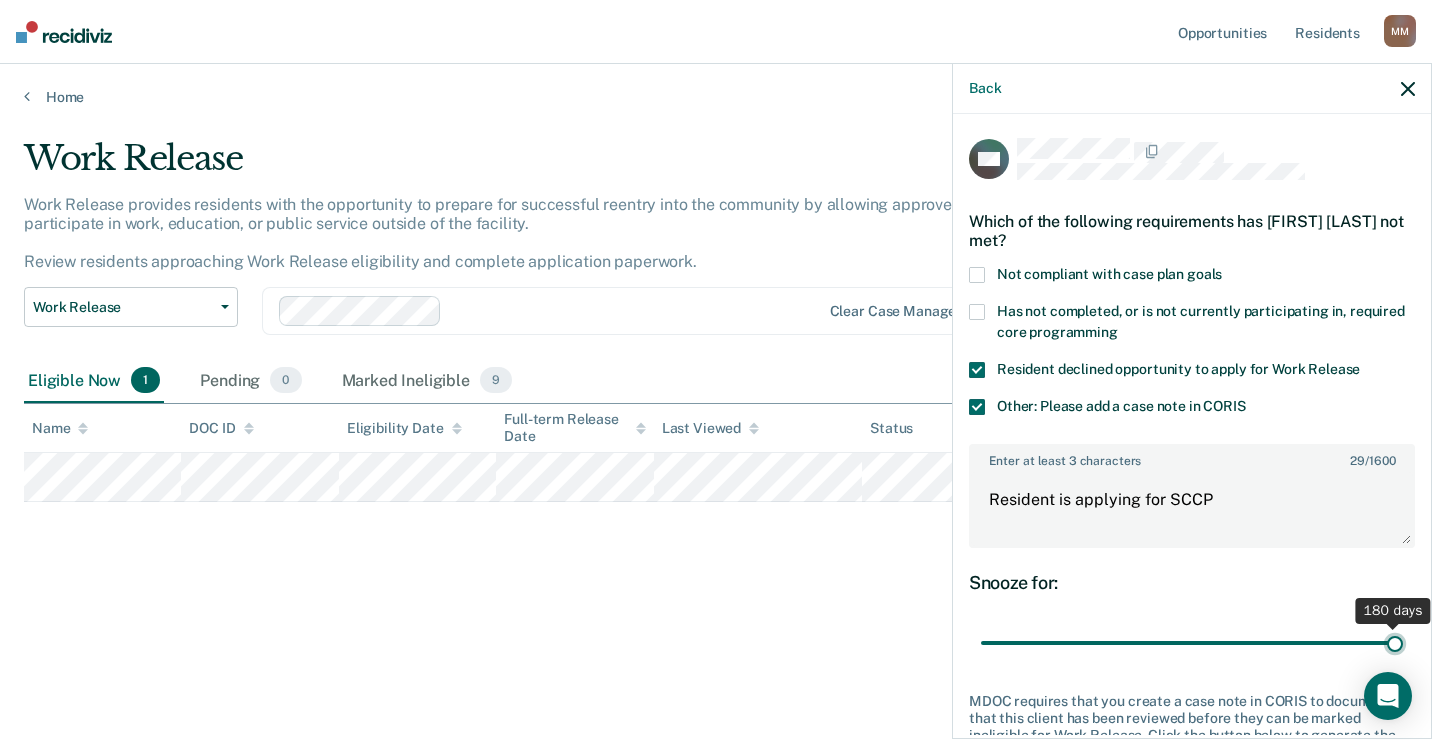 type on "180" 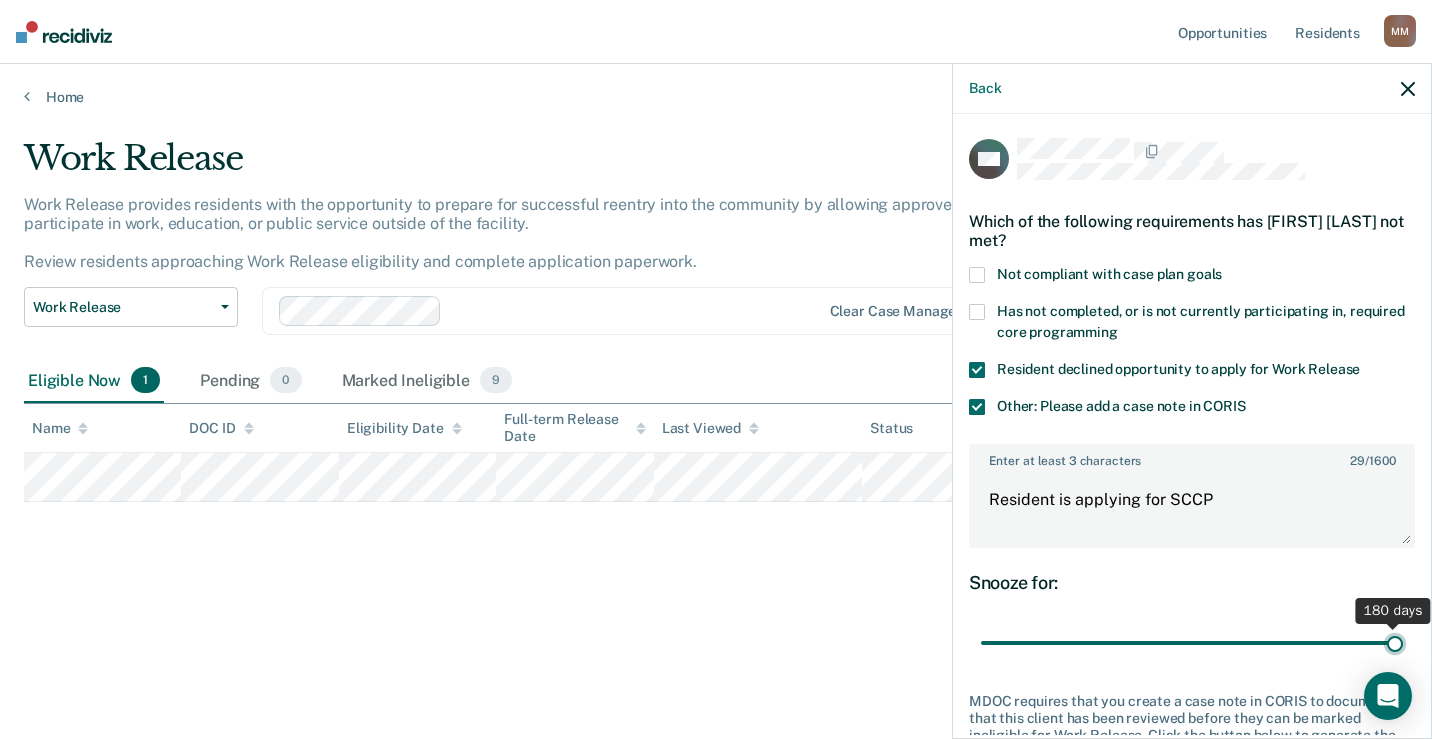 click at bounding box center [1192, 643] 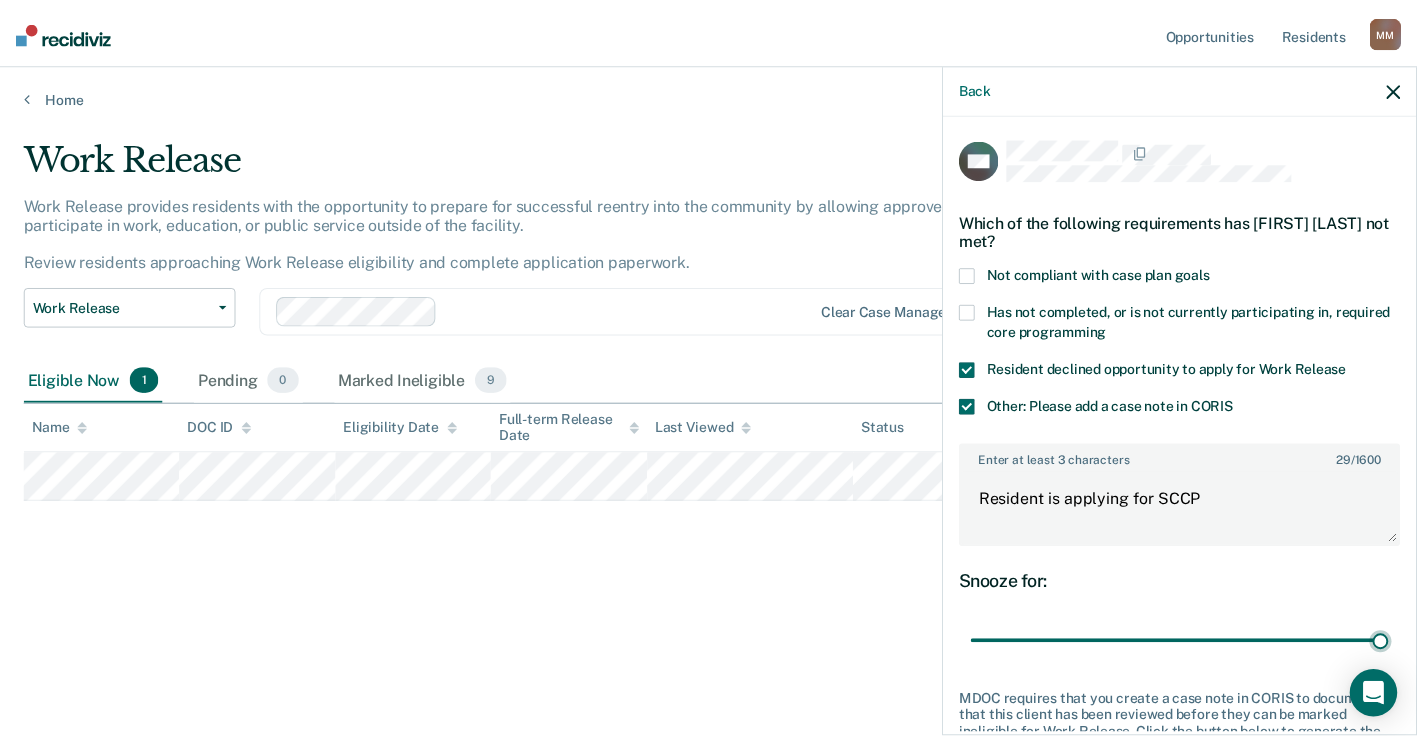 scroll, scrollTop: 166, scrollLeft: 0, axis: vertical 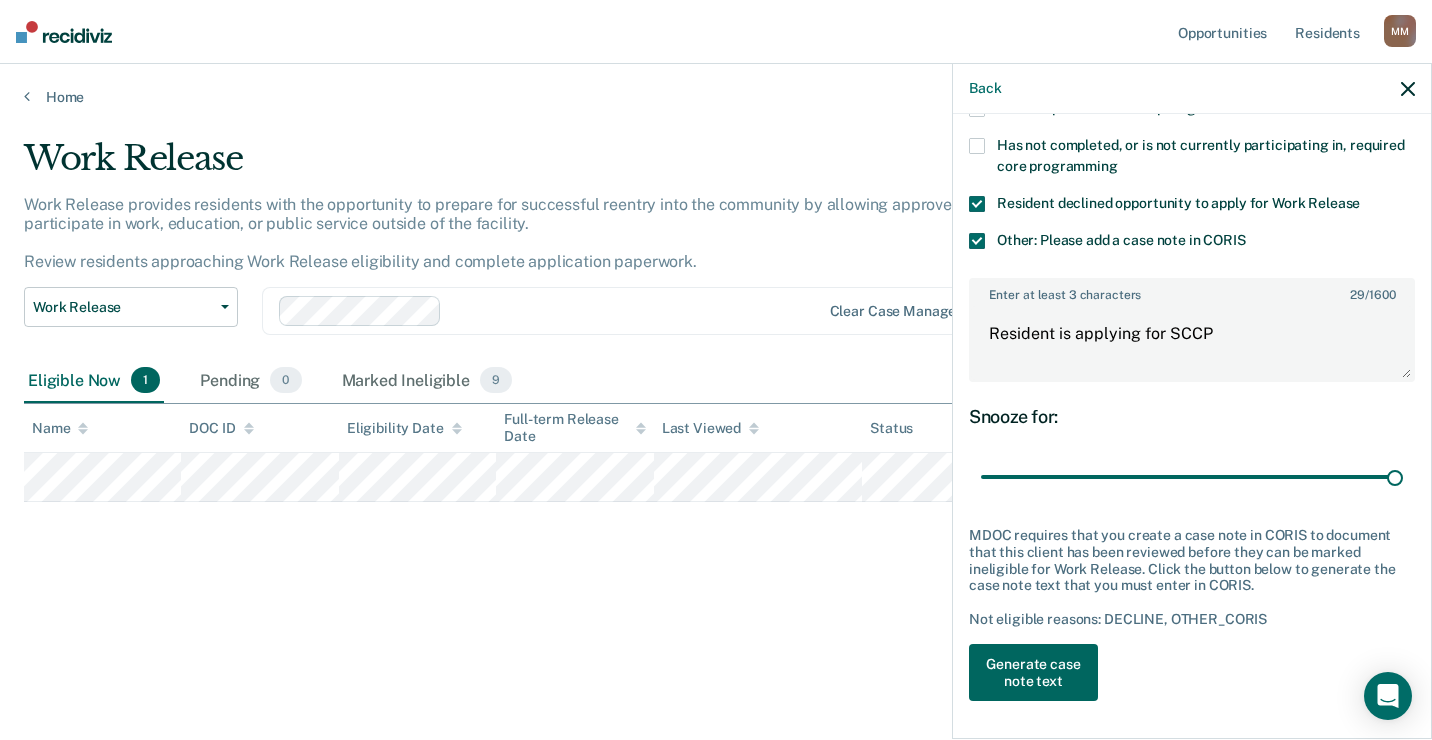 click on "Generate case note text" at bounding box center [1033, 673] 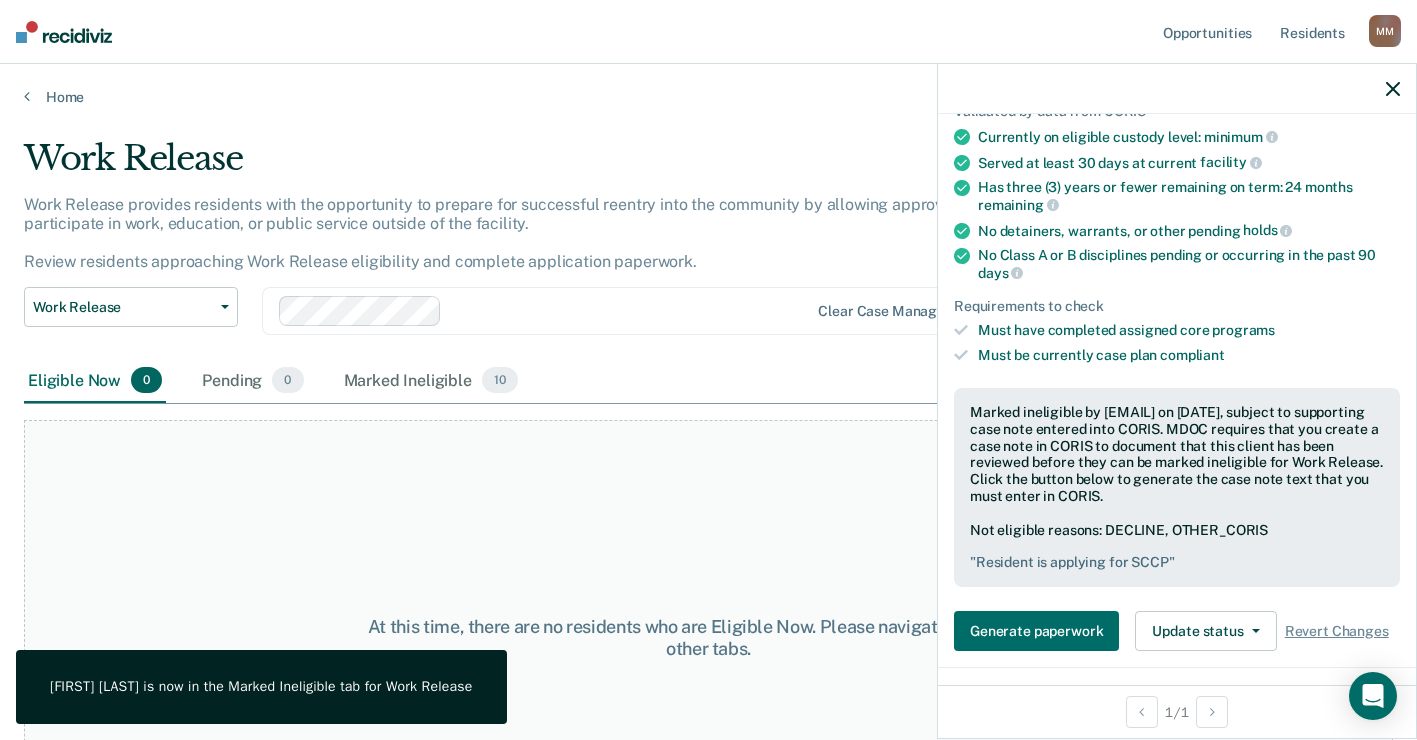 click 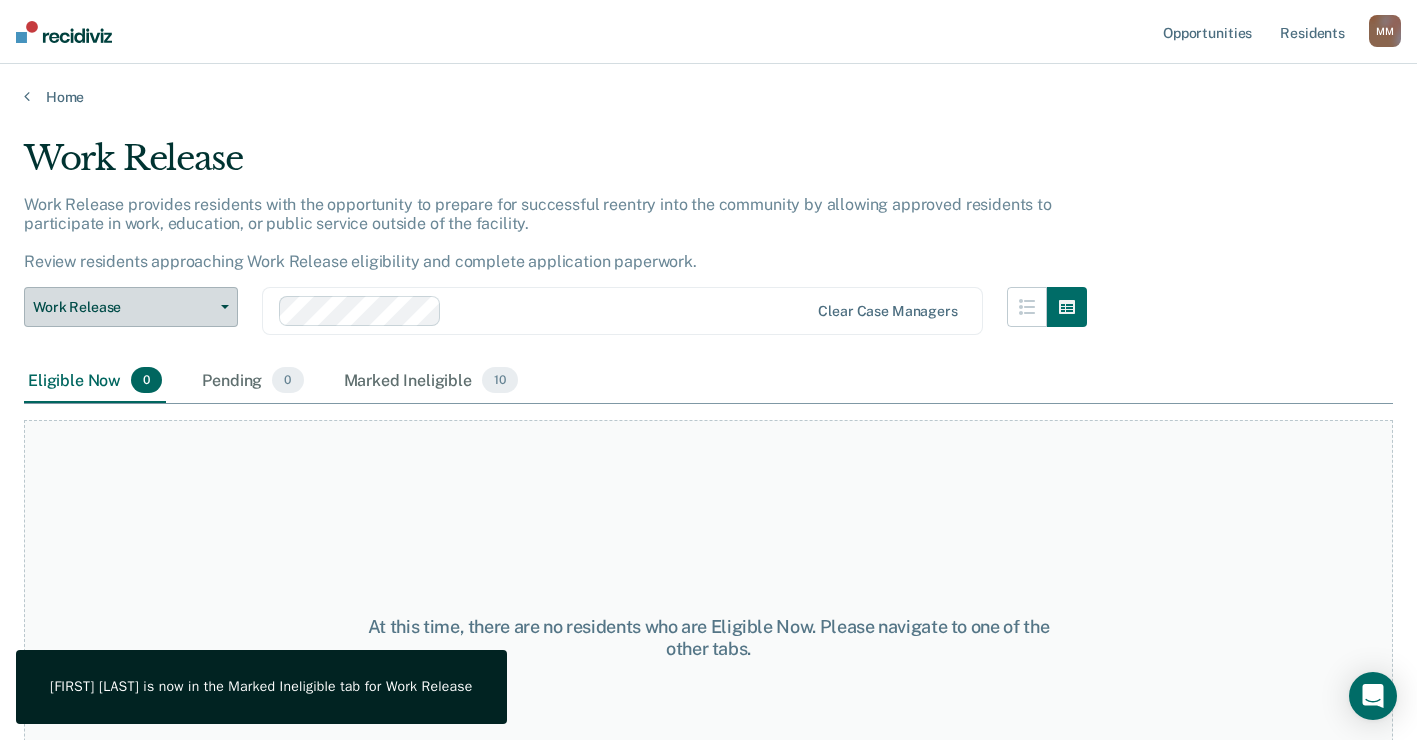 click 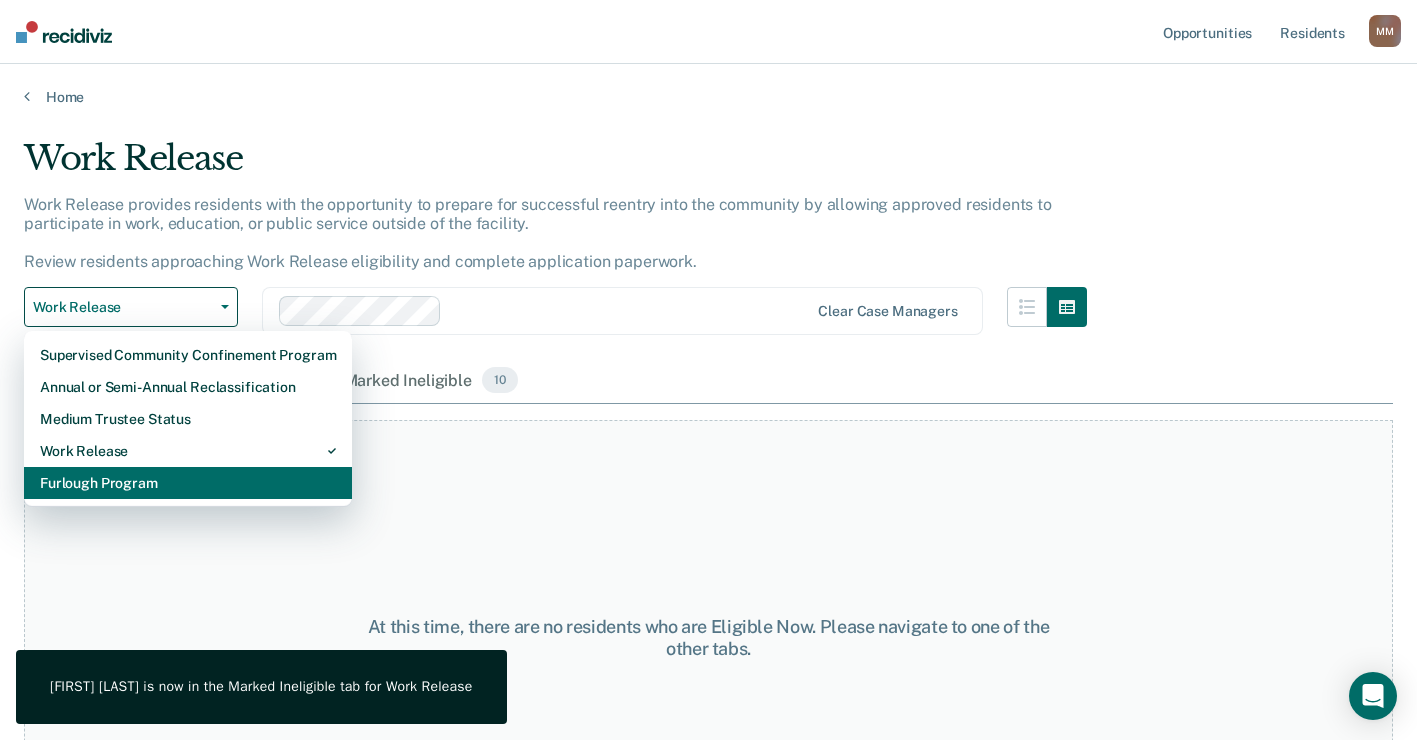 click on "Furlough Program" at bounding box center (188, 483) 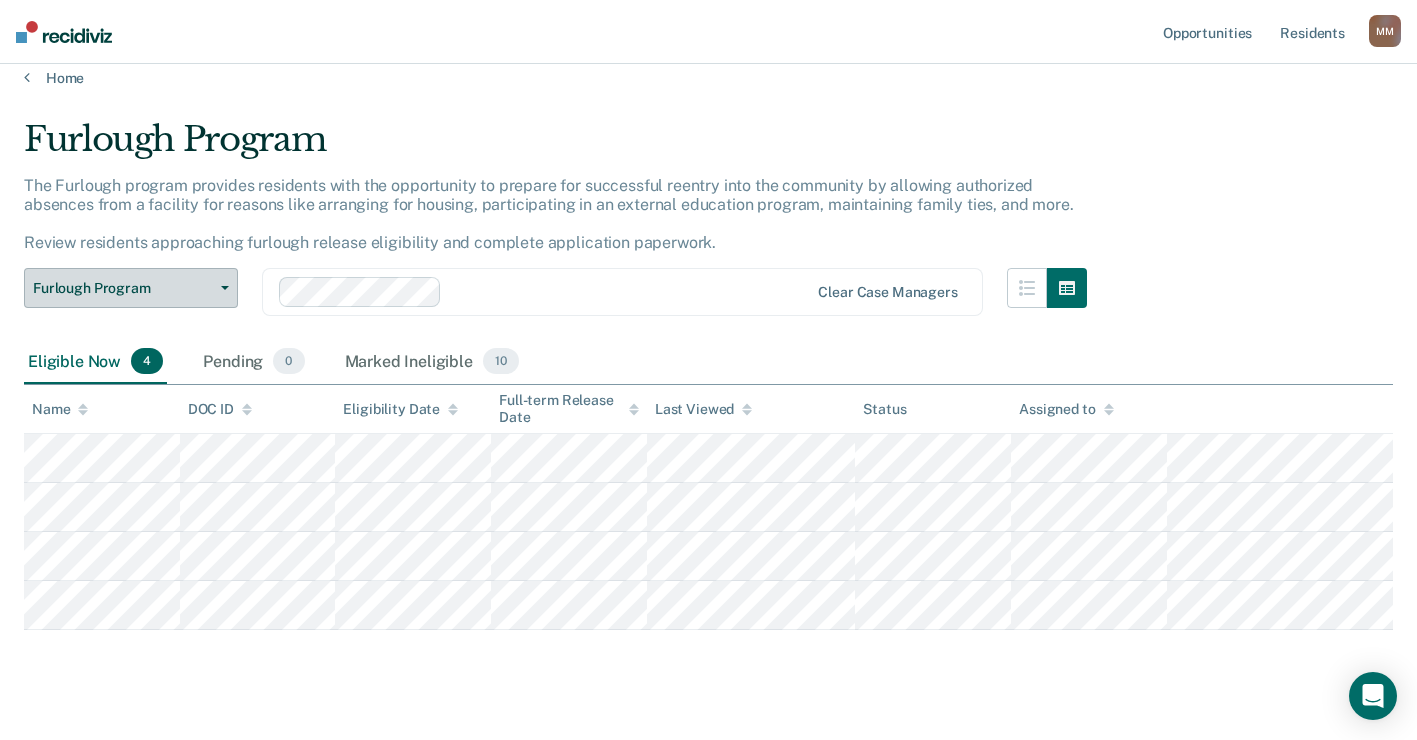 scroll, scrollTop: 0, scrollLeft: 0, axis: both 